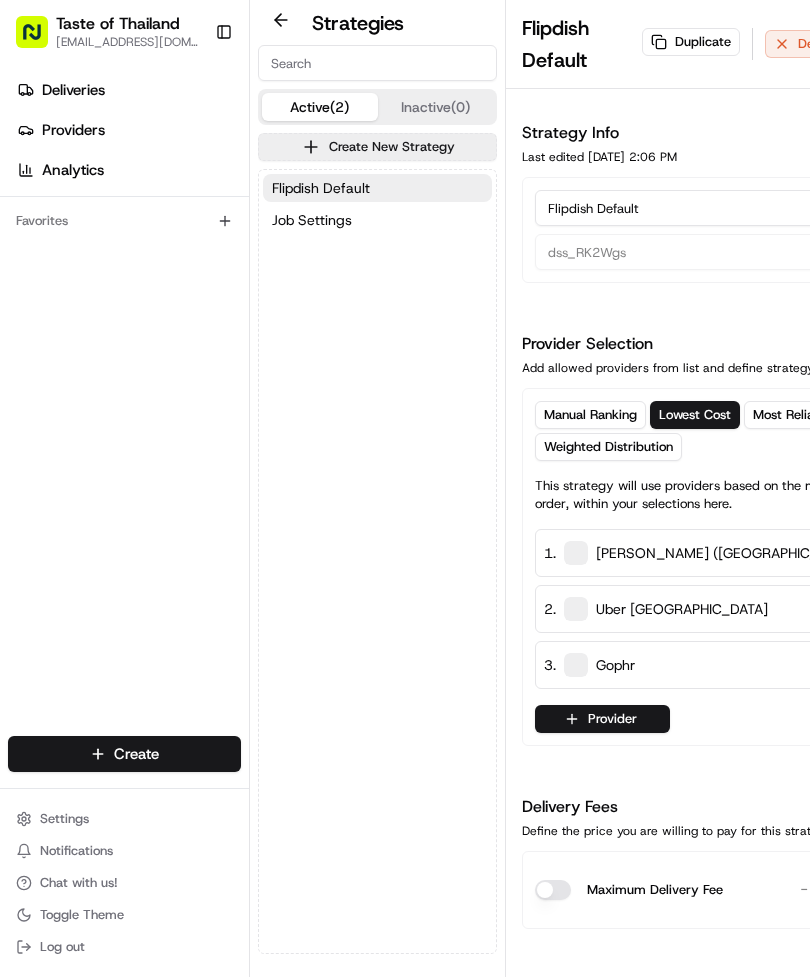 scroll, scrollTop: 0, scrollLeft: 0, axis: both 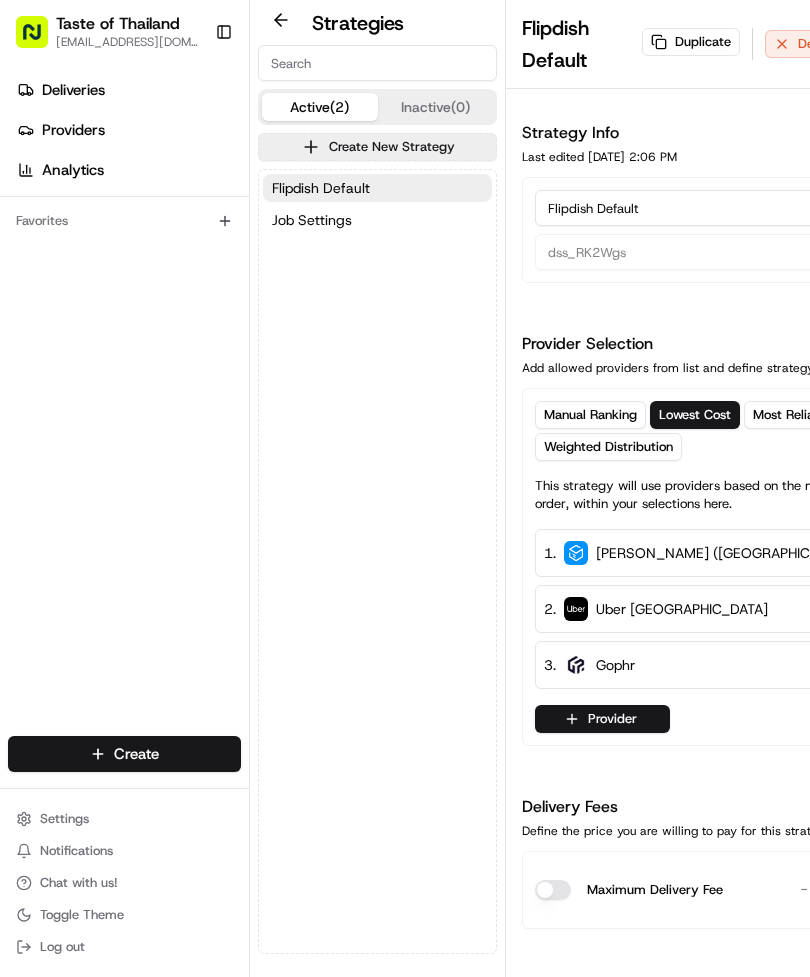 click on "Deliveries" at bounding box center (73, 90) 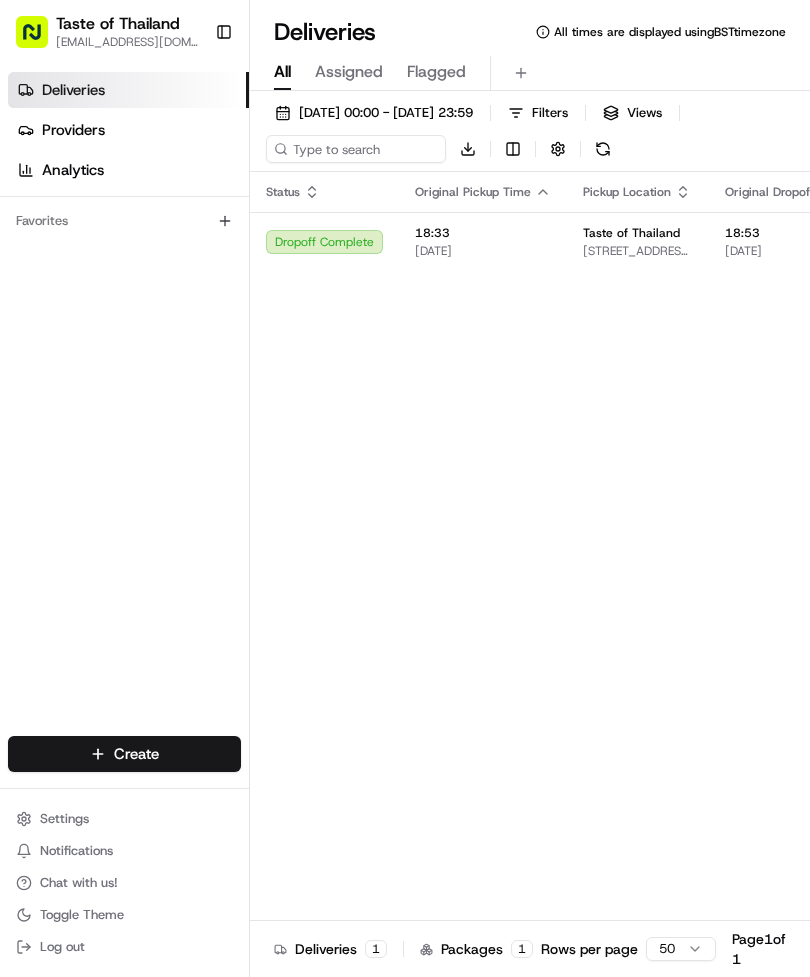 click on "18:33" at bounding box center (483, 233) 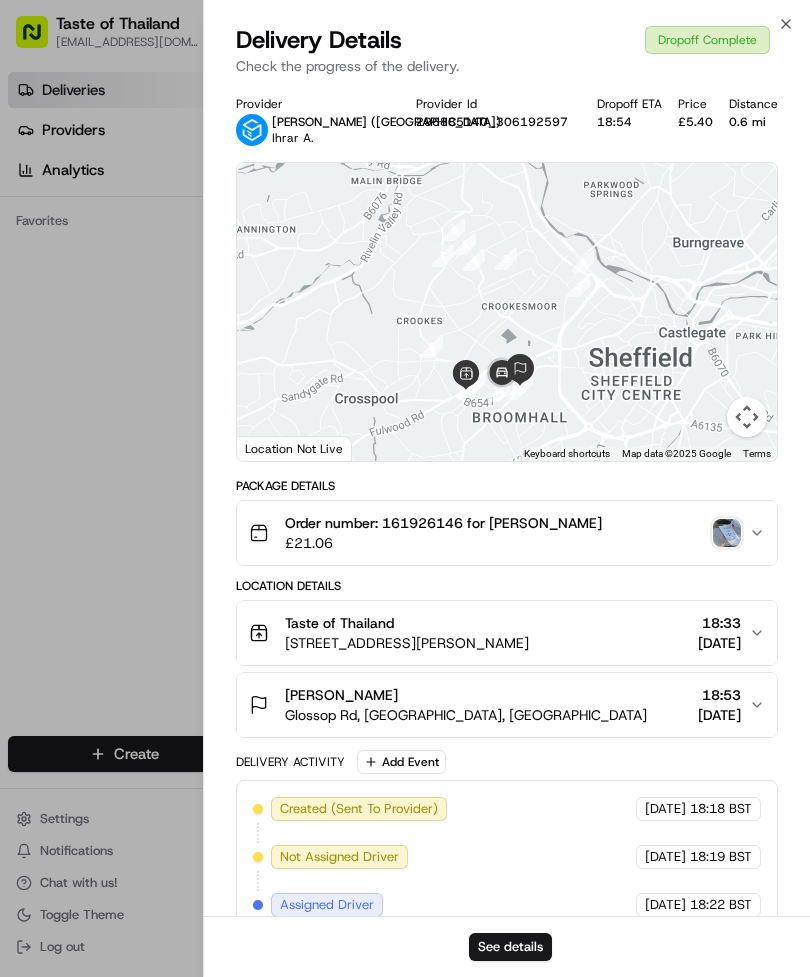 scroll, scrollTop: 21, scrollLeft: 0, axis: vertical 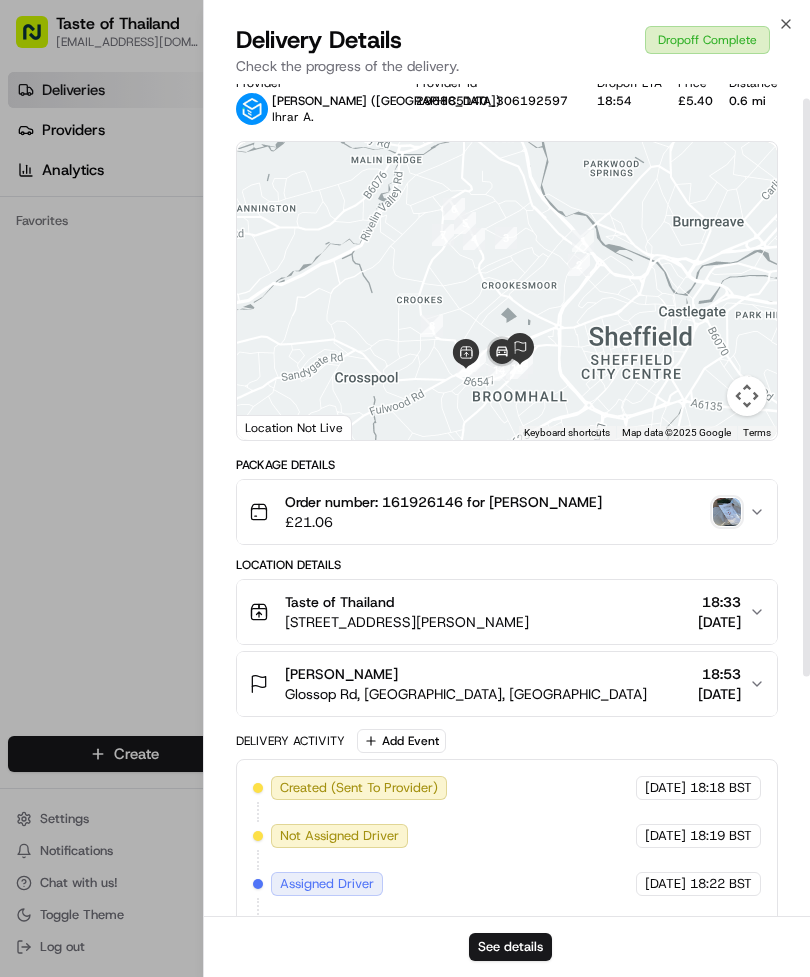 click 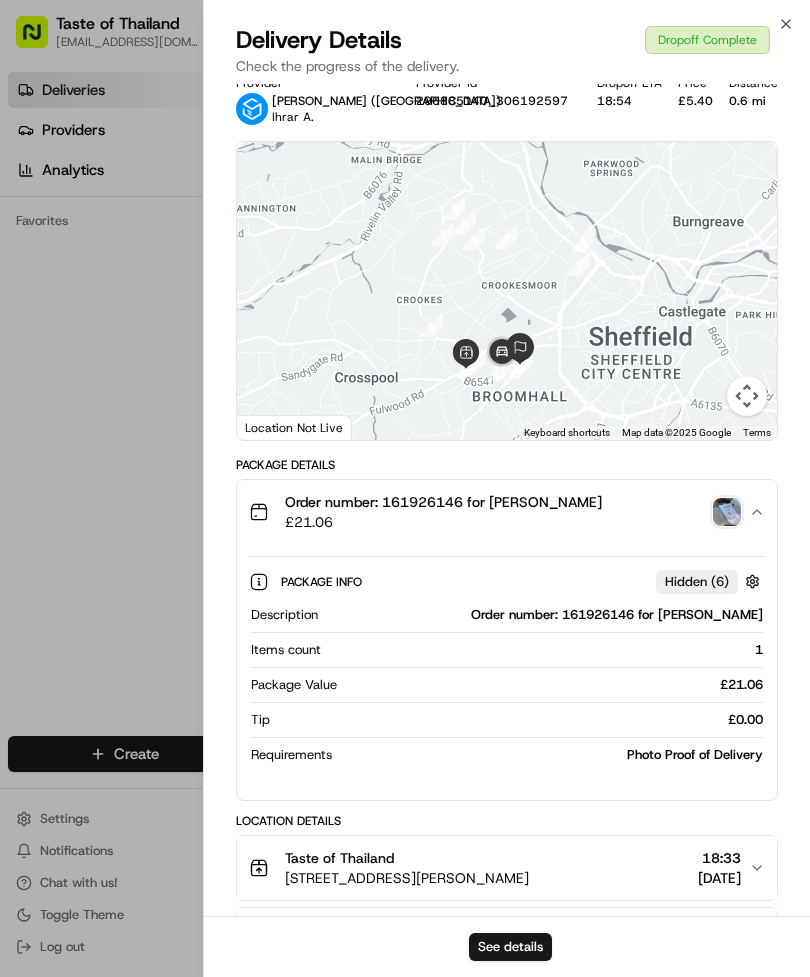 scroll, scrollTop: 0, scrollLeft: 0, axis: both 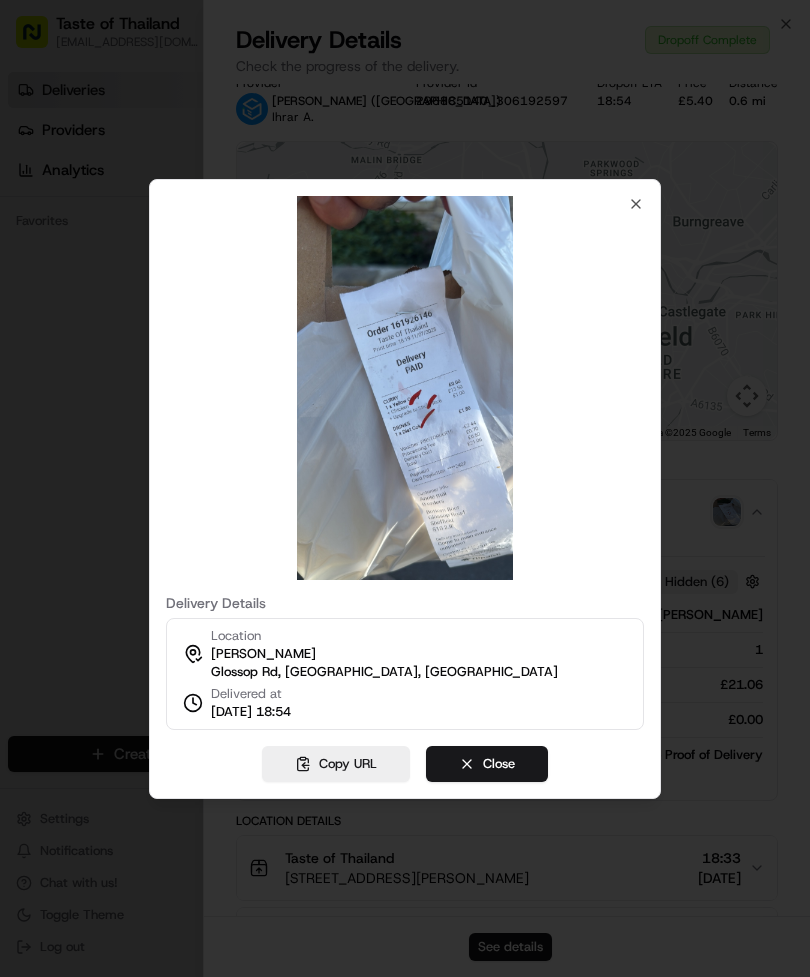 click on "Close" at bounding box center [487, 764] 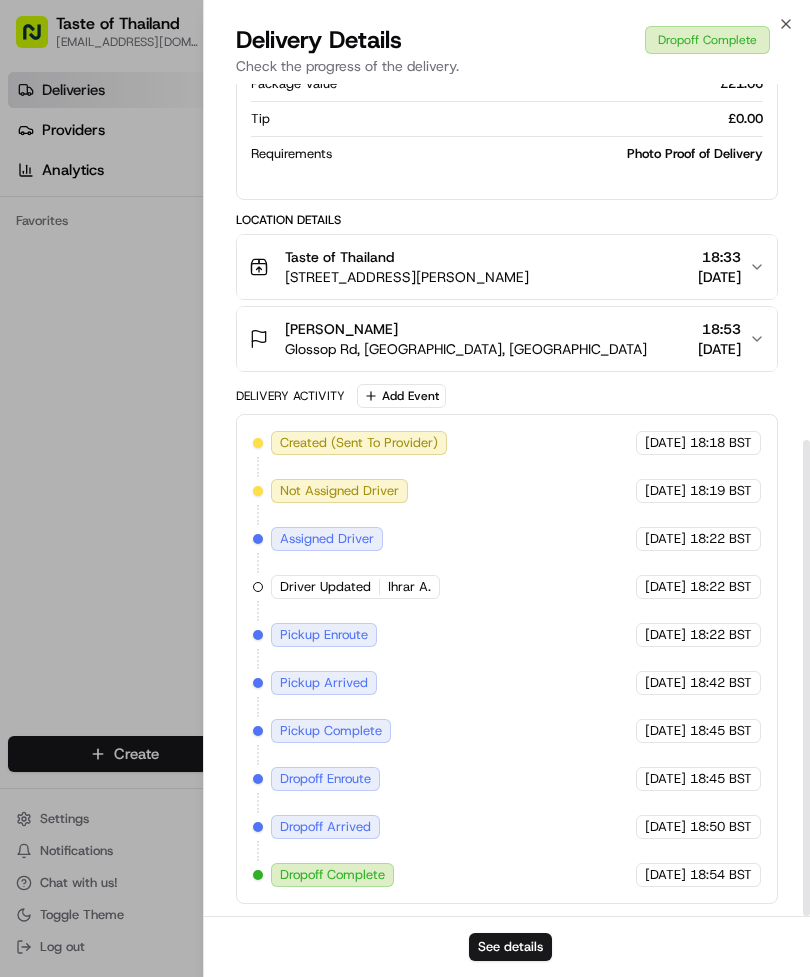 scroll, scrollTop: 622, scrollLeft: 0, axis: vertical 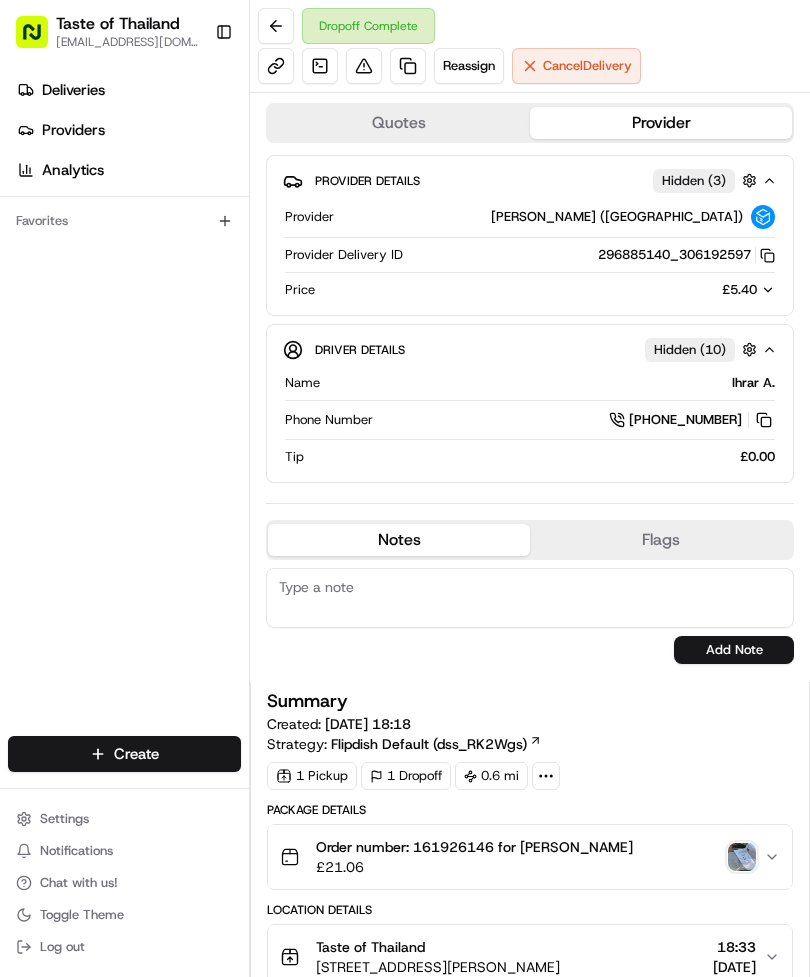 click 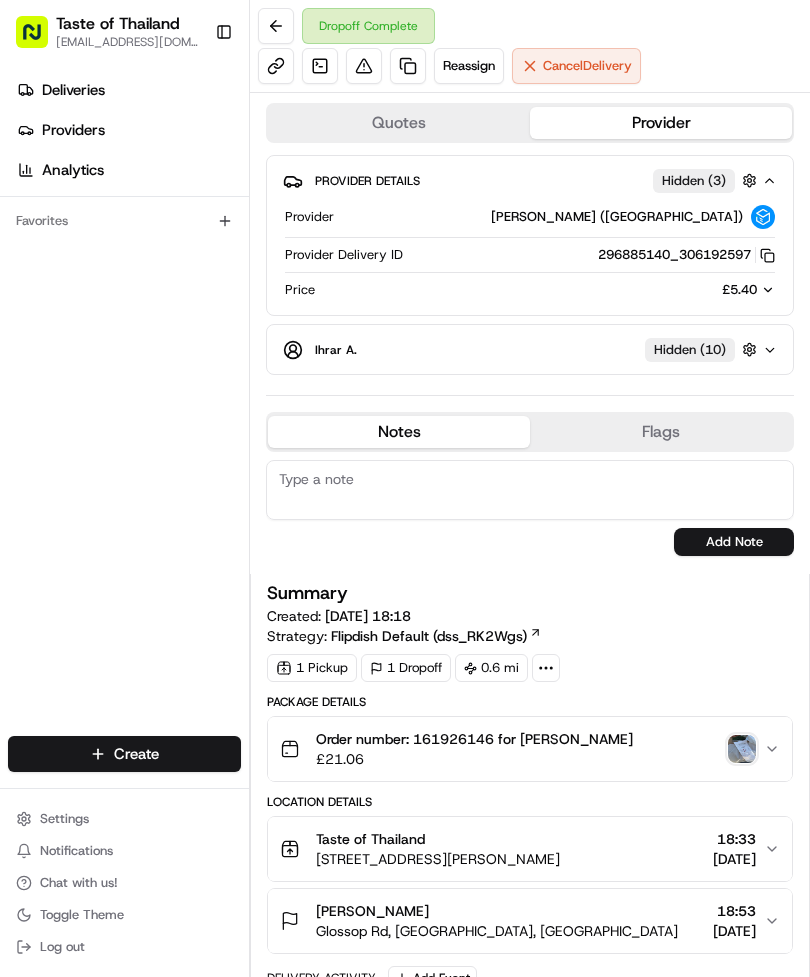 click at bounding box center (749, 349) 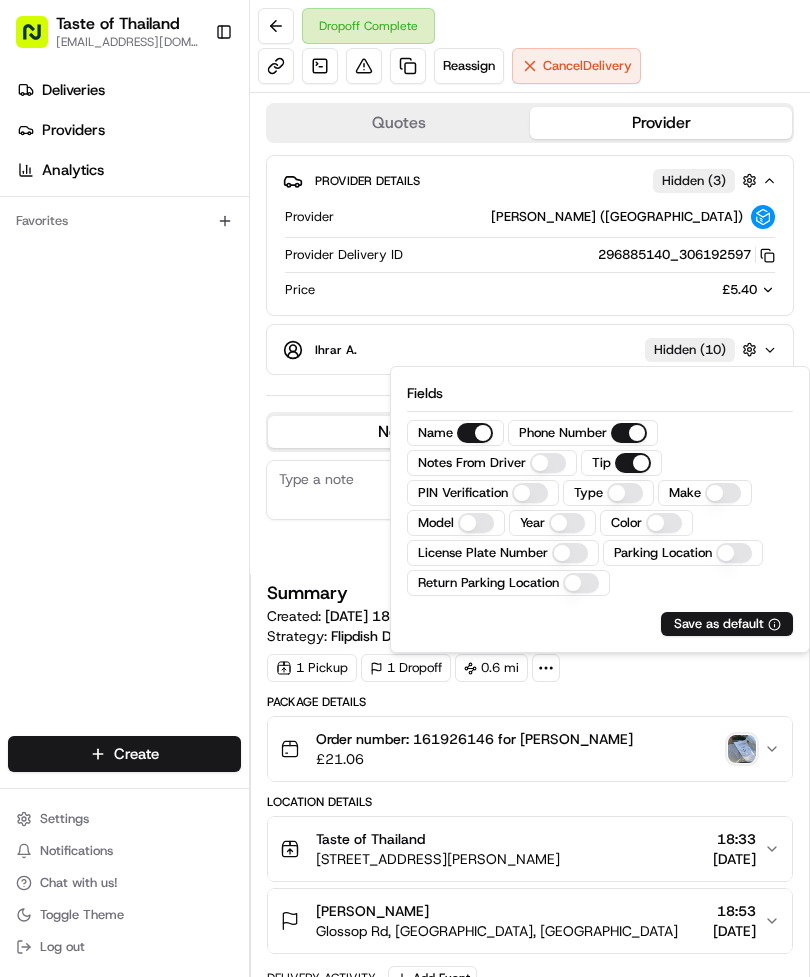 click on "License Plate Number" at bounding box center (570, 553) 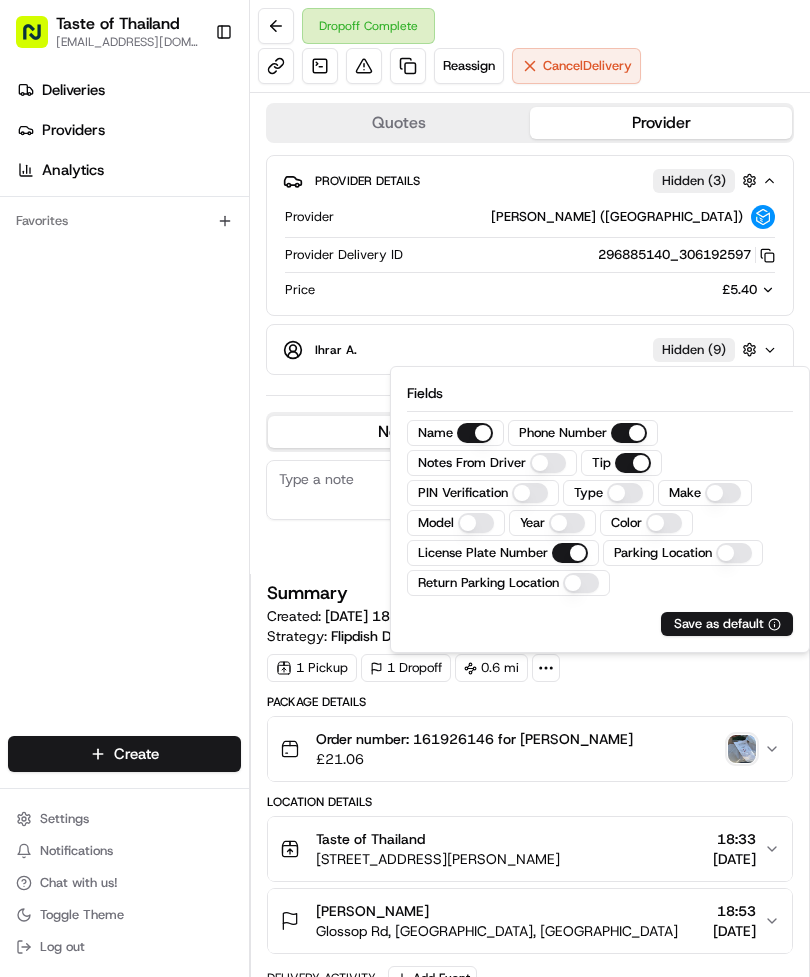 click on "Deliveries Providers Analytics Favorites" at bounding box center (124, 408) 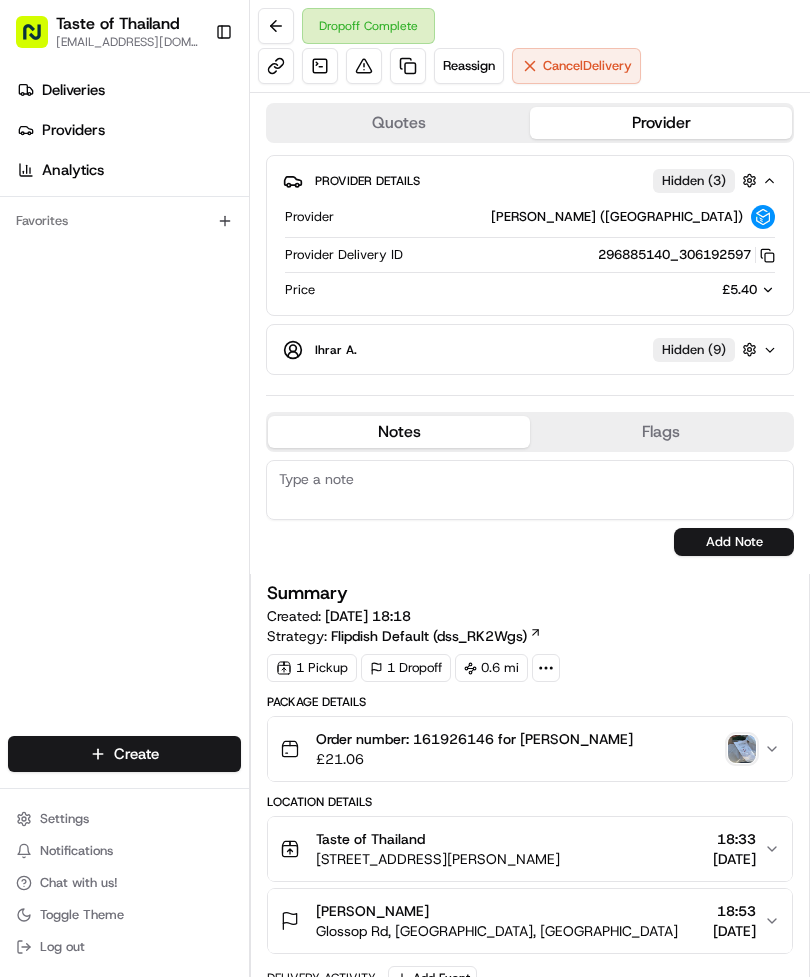 scroll, scrollTop: 9, scrollLeft: 0, axis: vertical 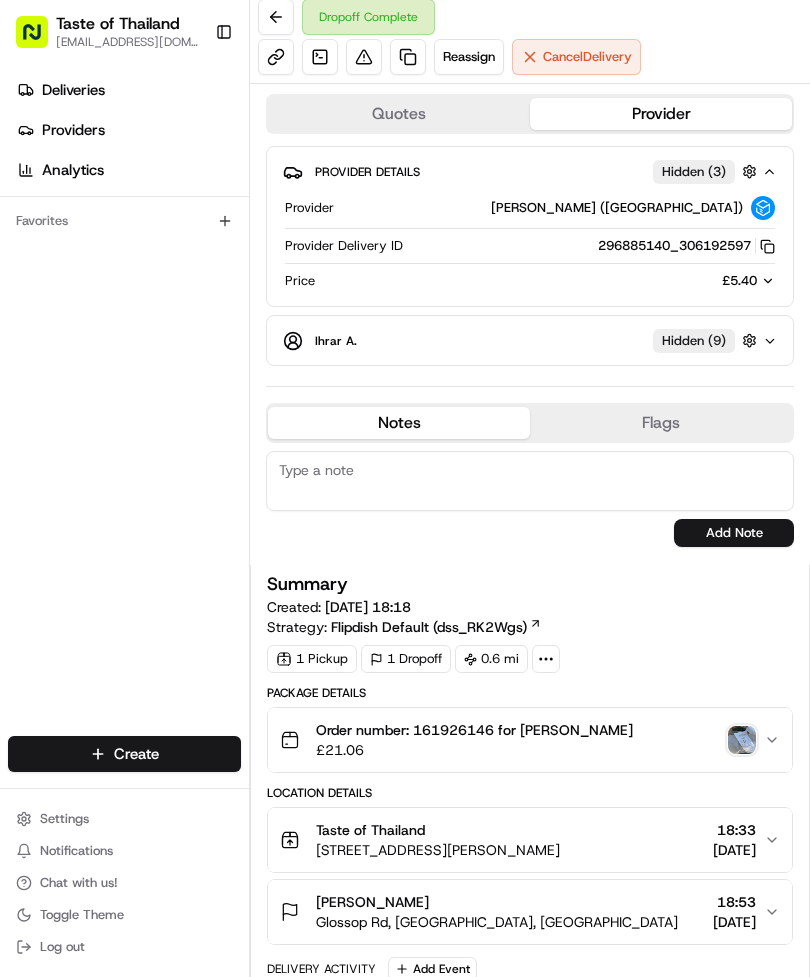 click on "Ihrar A. Hidden ( 9 )" at bounding box center [538, 340] 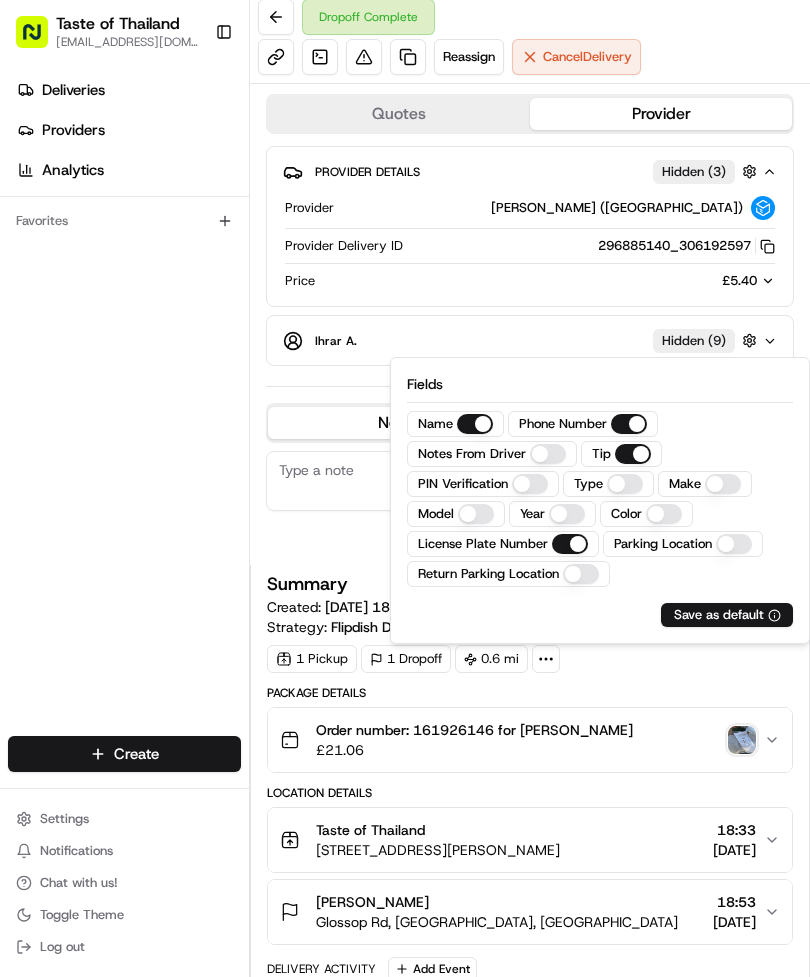click on "Deliveries Providers Analytics Favorites" at bounding box center (124, 408) 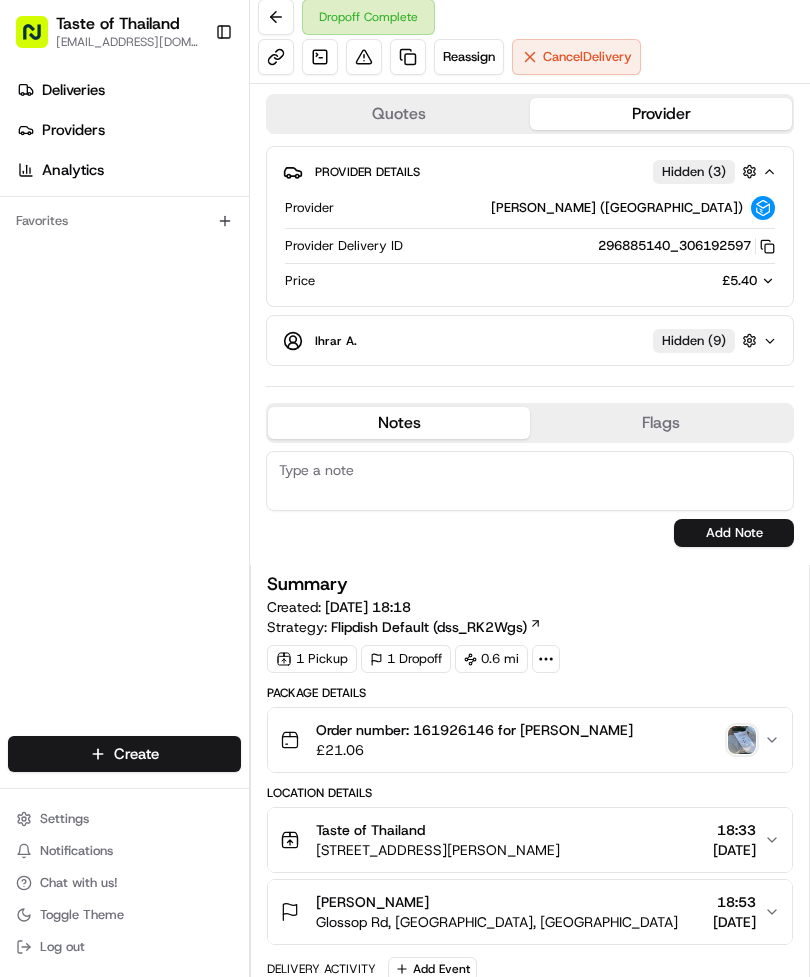 click 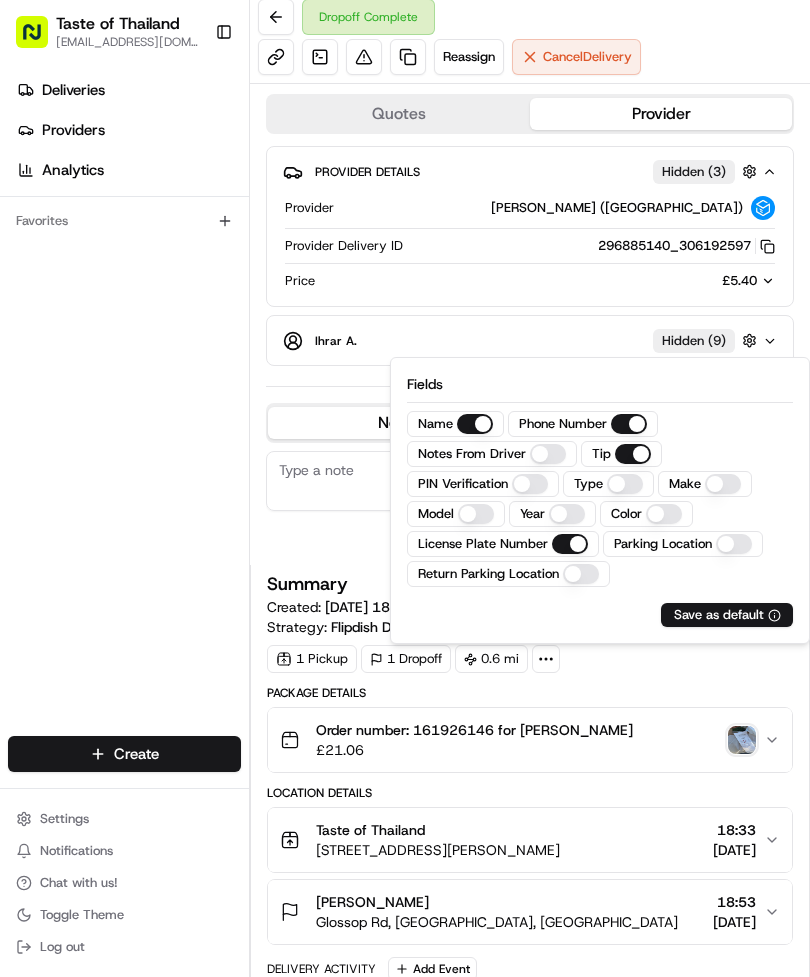 click on "Model" at bounding box center (476, 514) 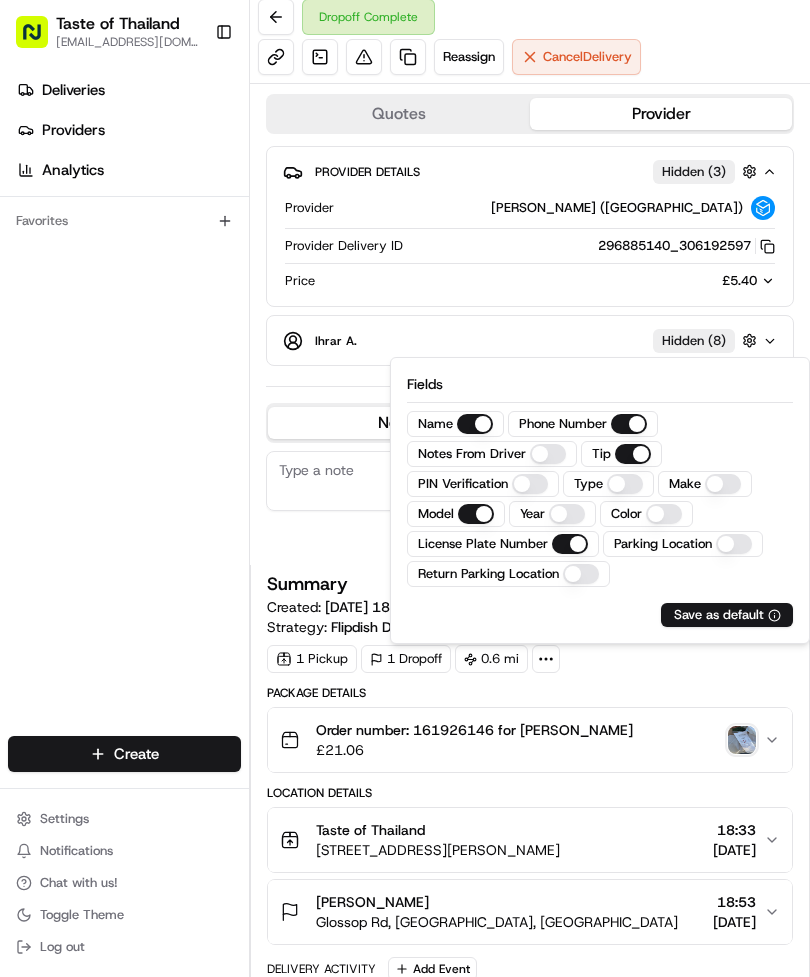 click on "Deliveries Providers Analytics Favorites" at bounding box center [124, 408] 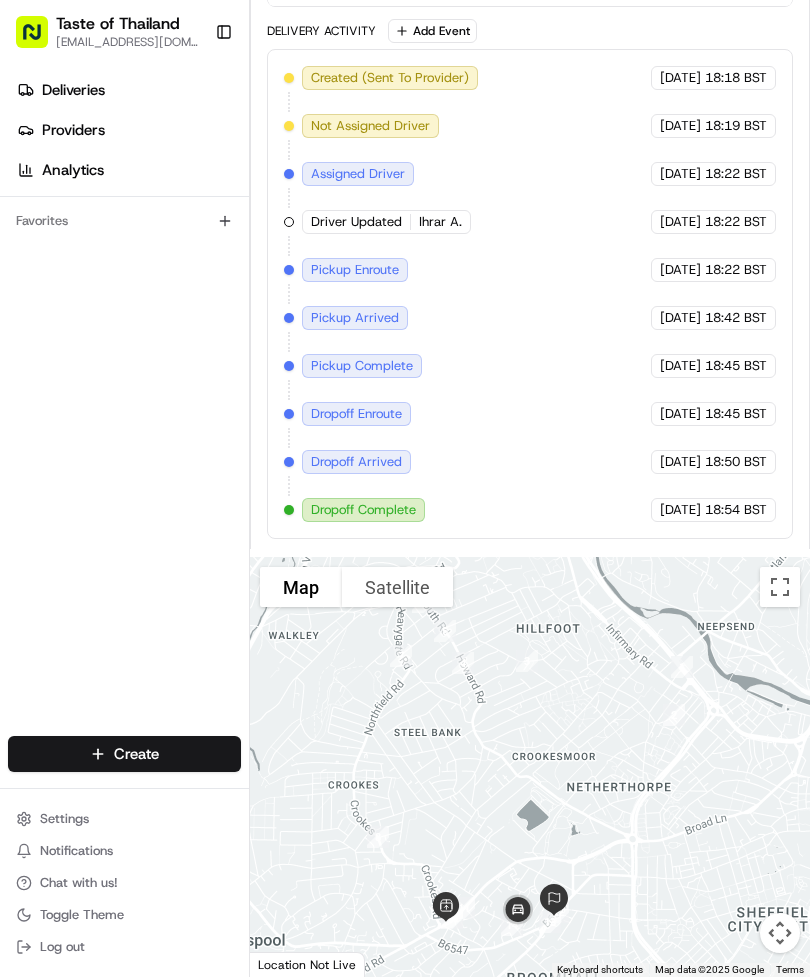 scroll, scrollTop: 949, scrollLeft: 0, axis: vertical 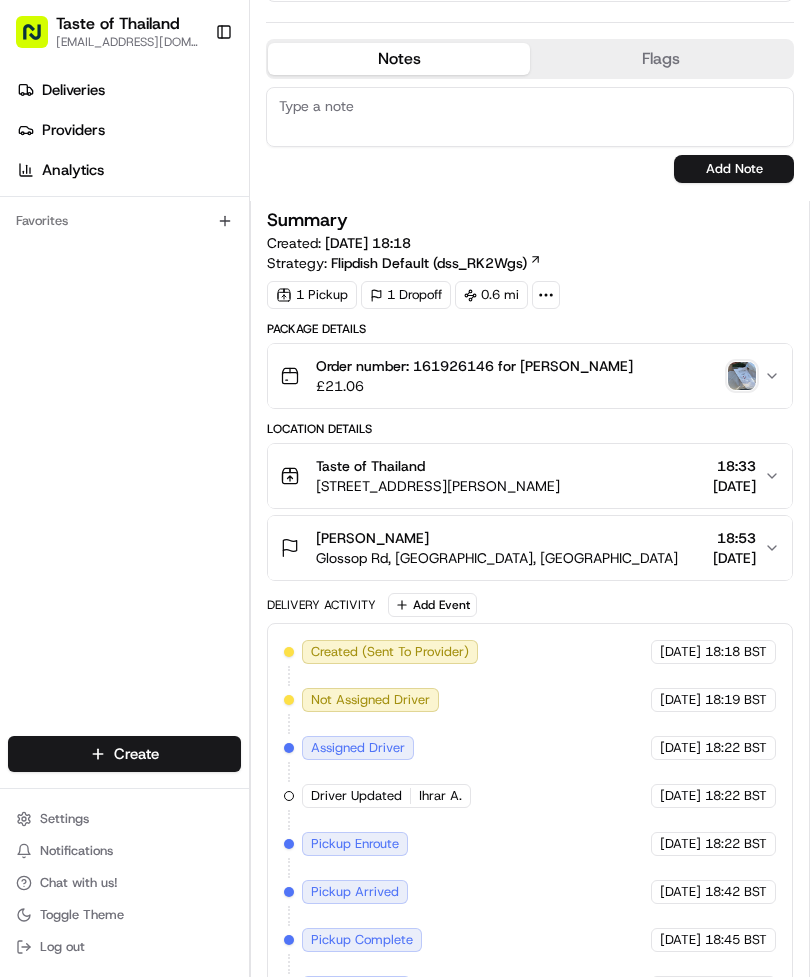click on "Chat with us!" at bounding box center (124, 883) 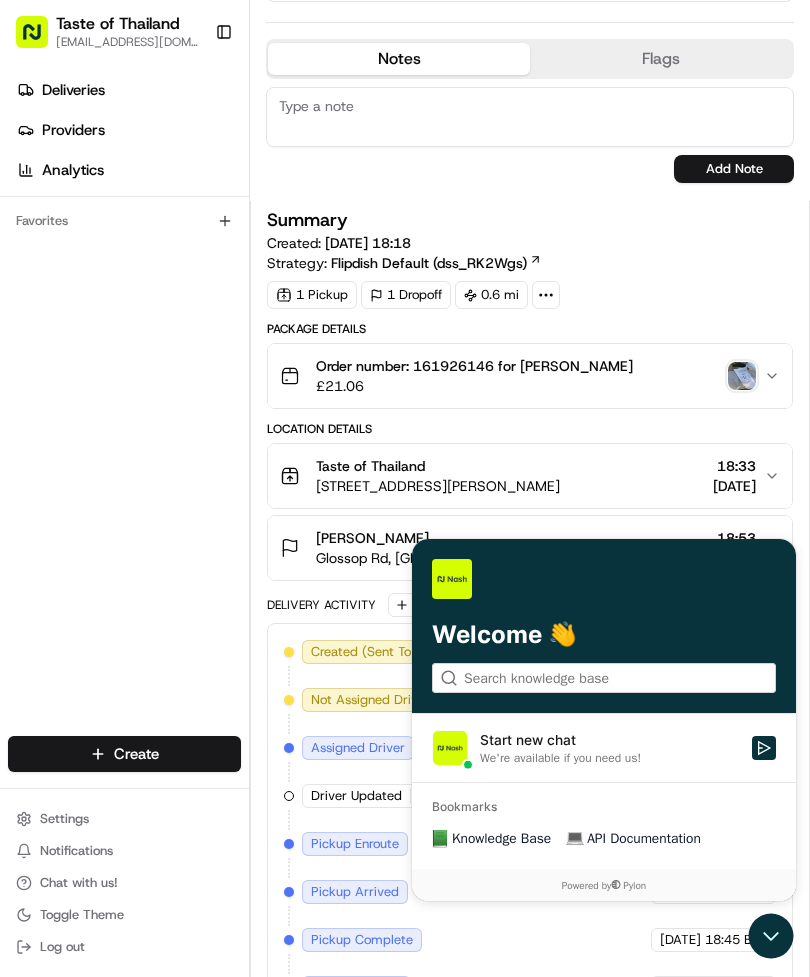 click on "1   Pickup 1   Dropoff 0.6 mi" at bounding box center (530, 295) 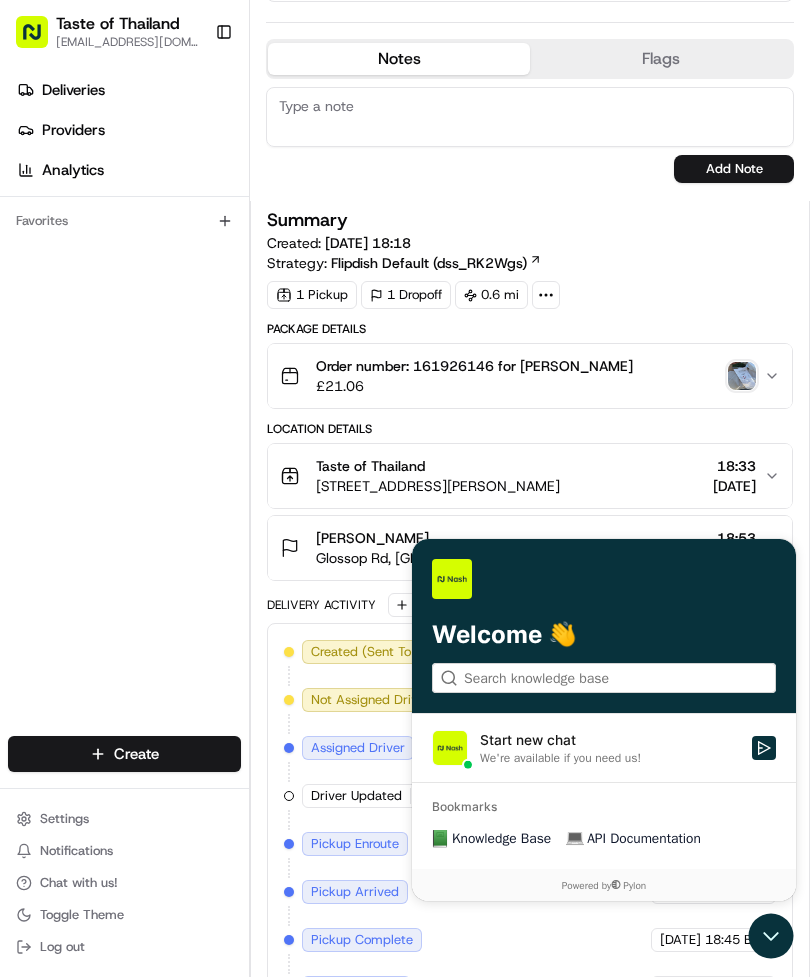 click 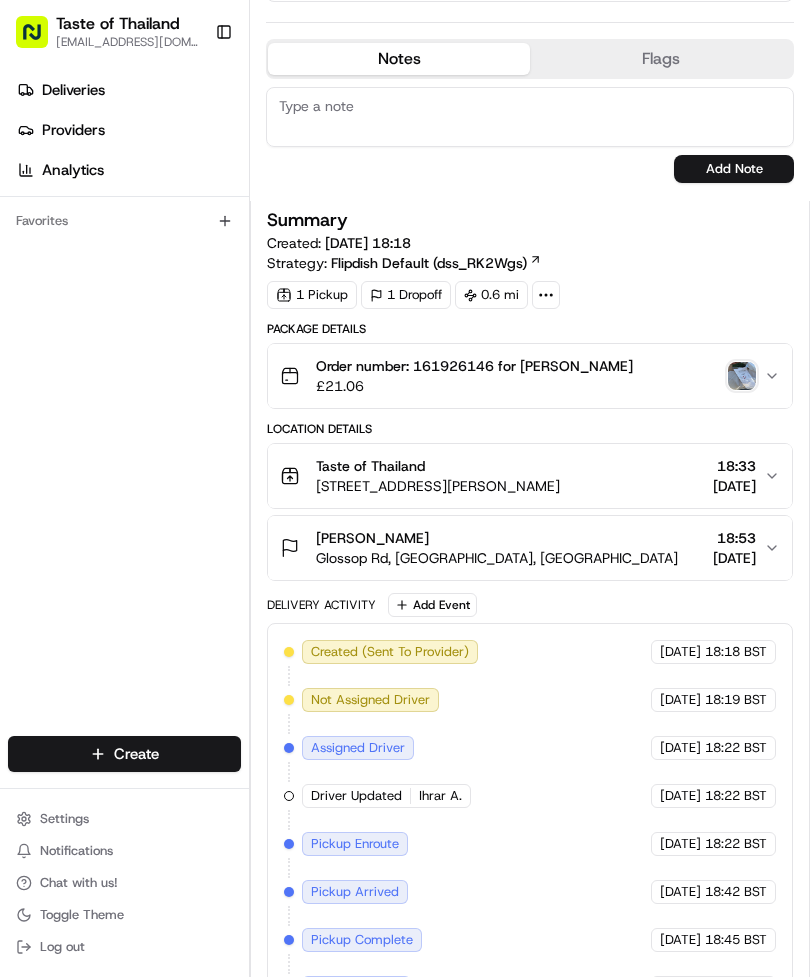 click on "Deliveries Providers Analytics Favorites" at bounding box center (124, 408) 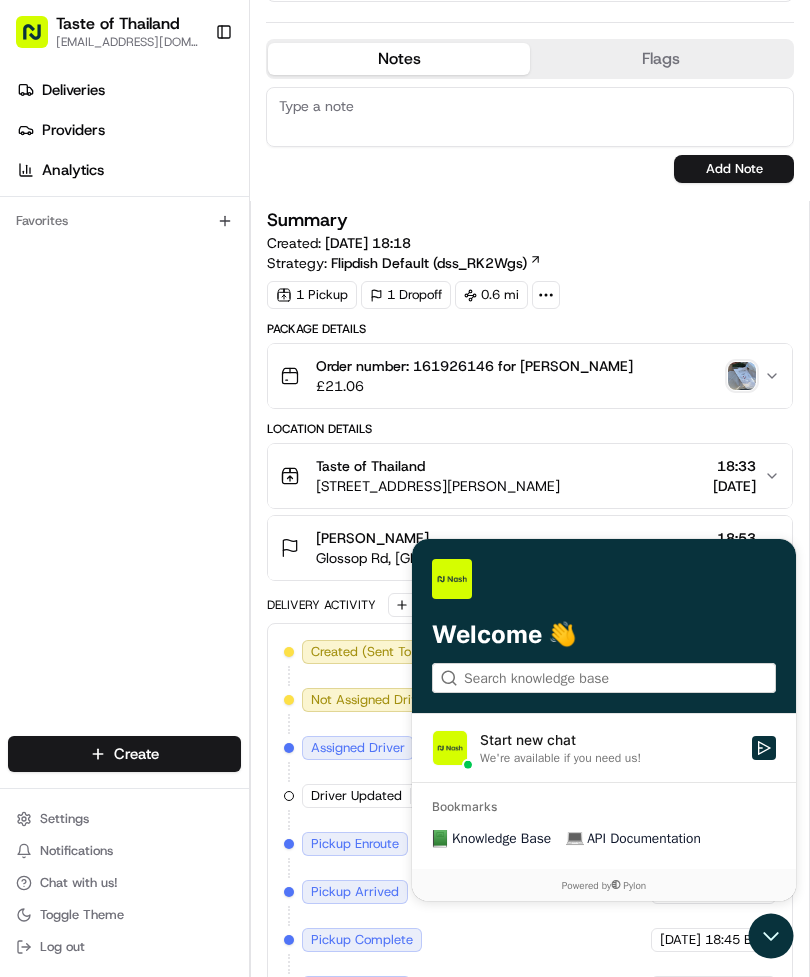 click on "Start new chat" at bounding box center (610, 740) 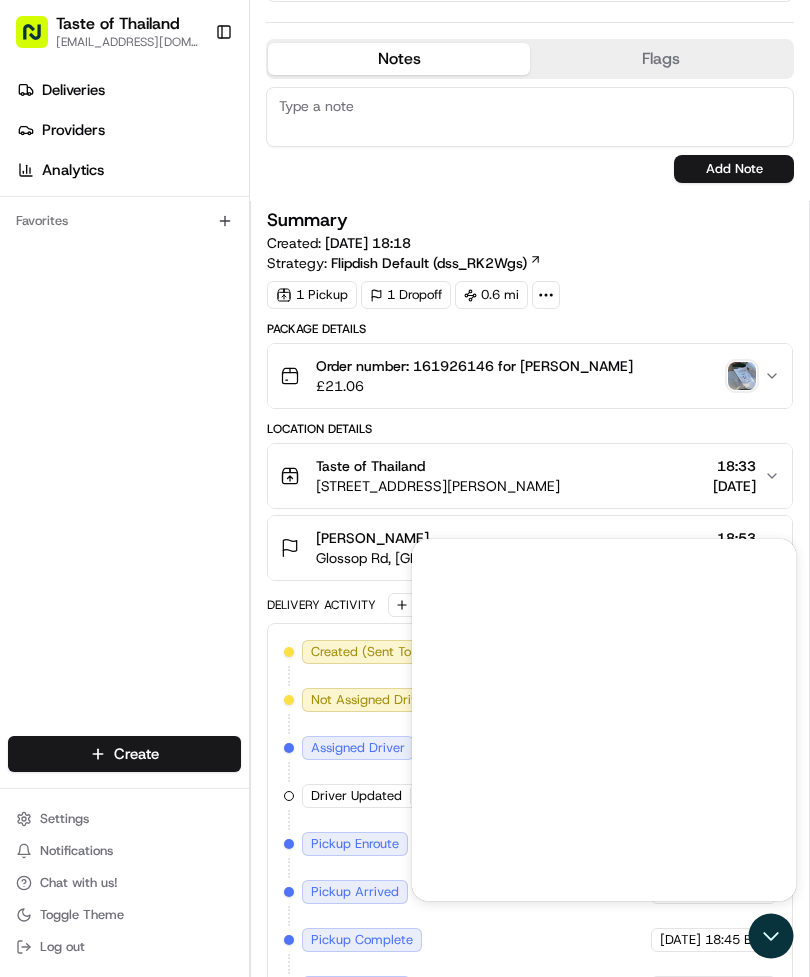 scroll, scrollTop: 0, scrollLeft: 0, axis: both 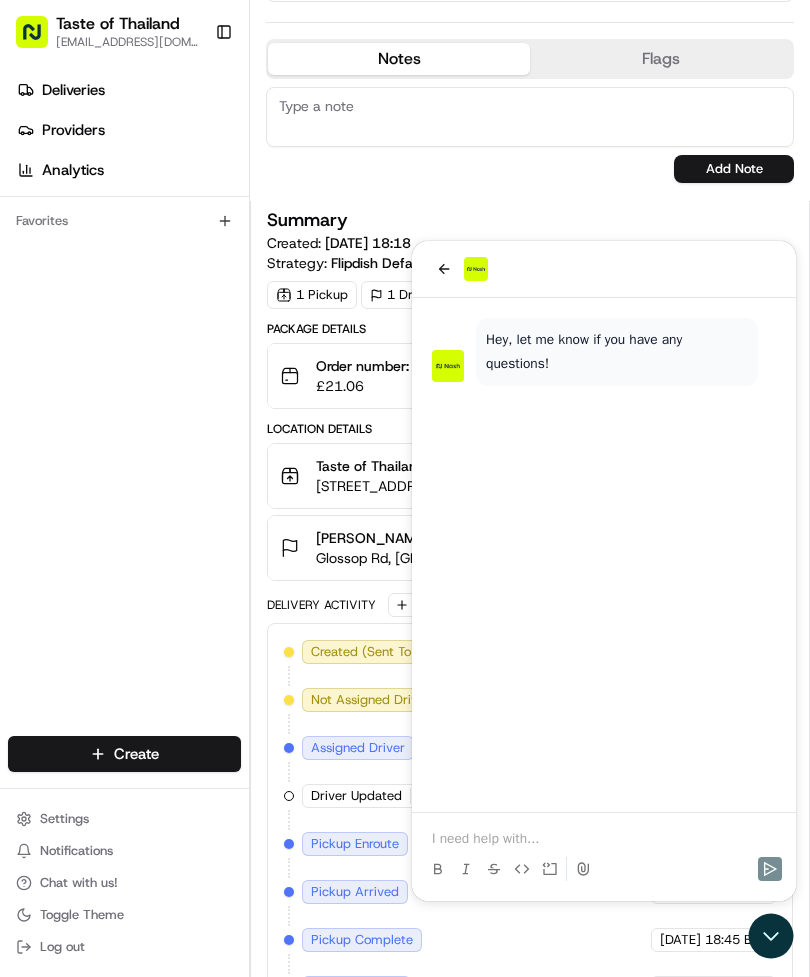 click at bounding box center [604, 839] 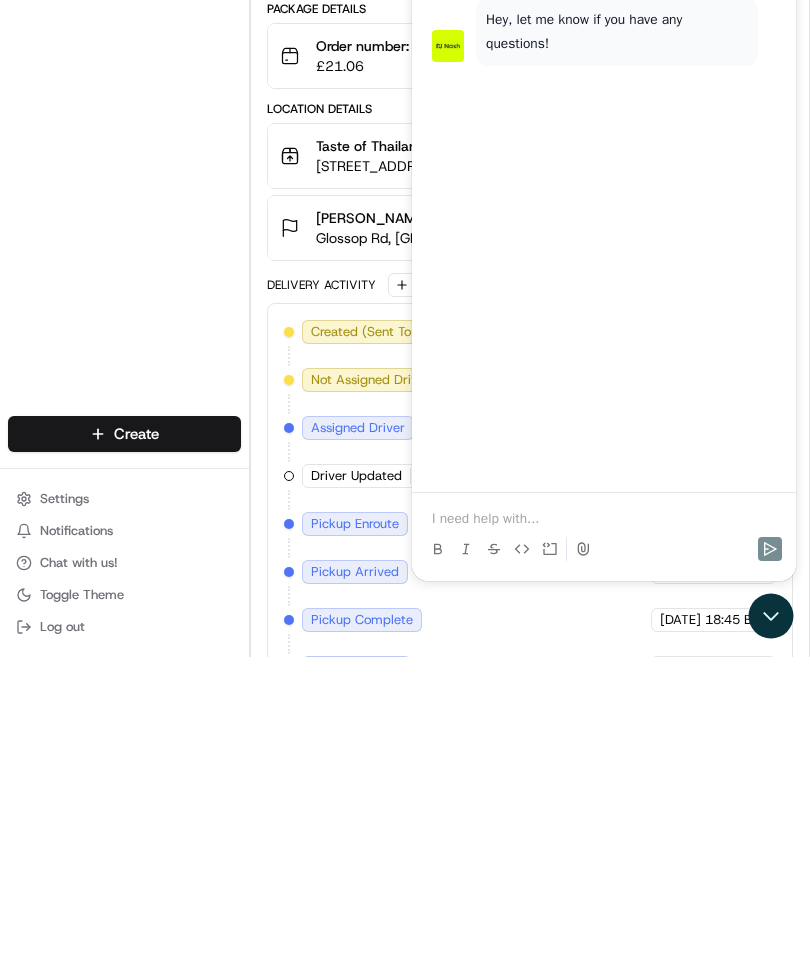 type 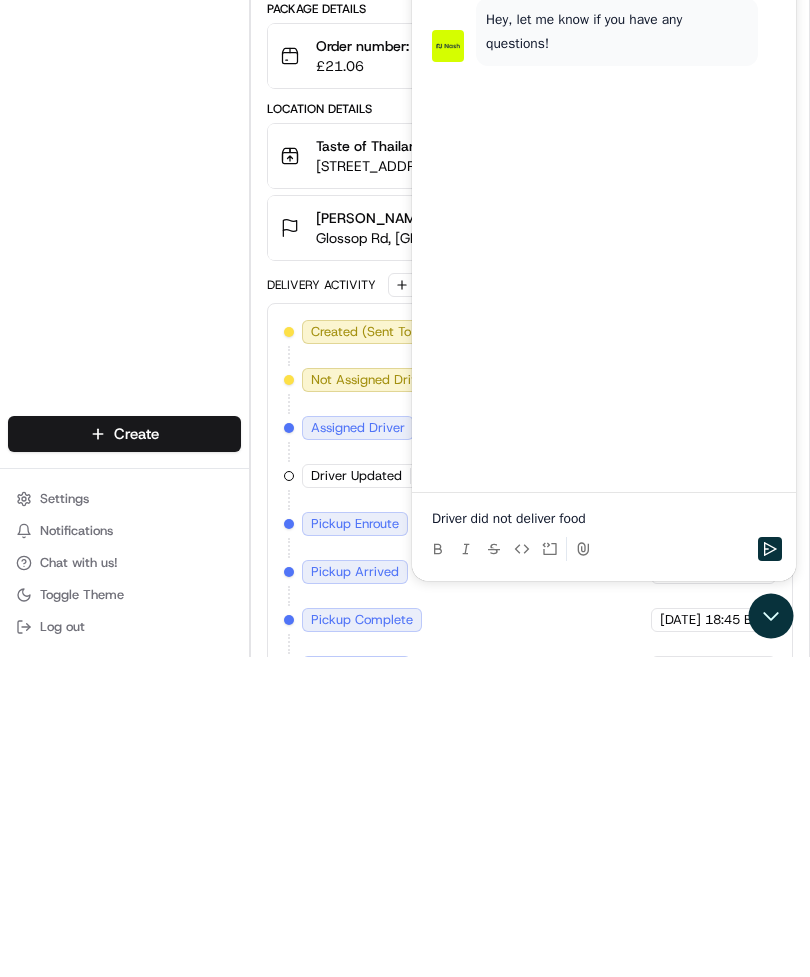 click 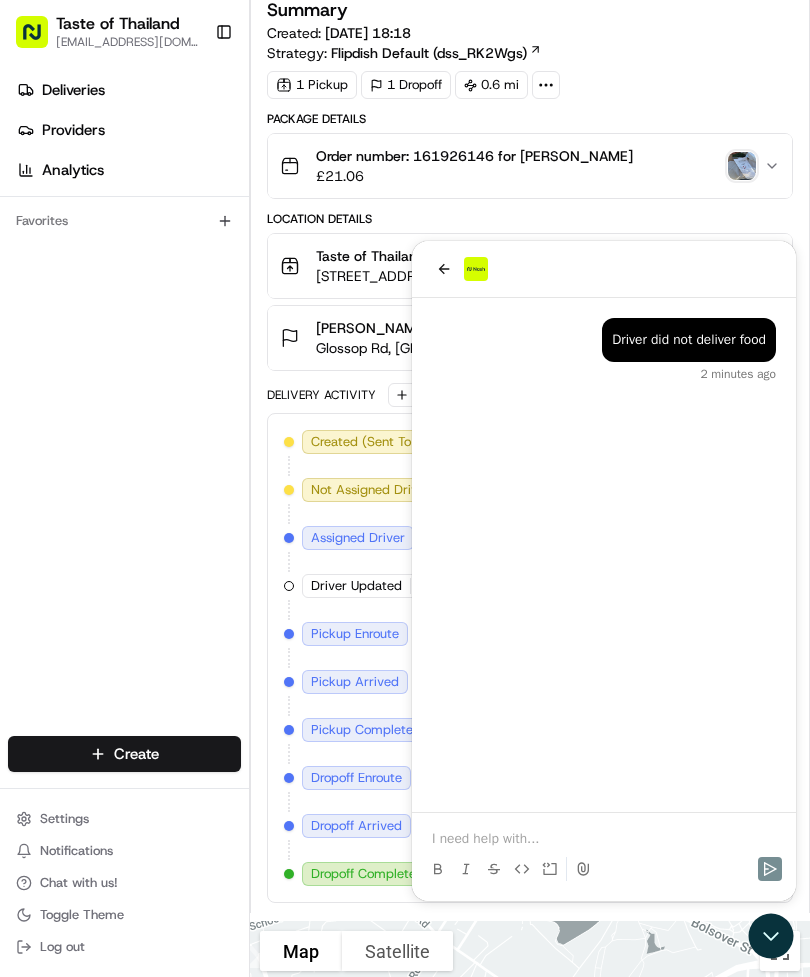 scroll, scrollTop: 584, scrollLeft: 0, axis: vertical 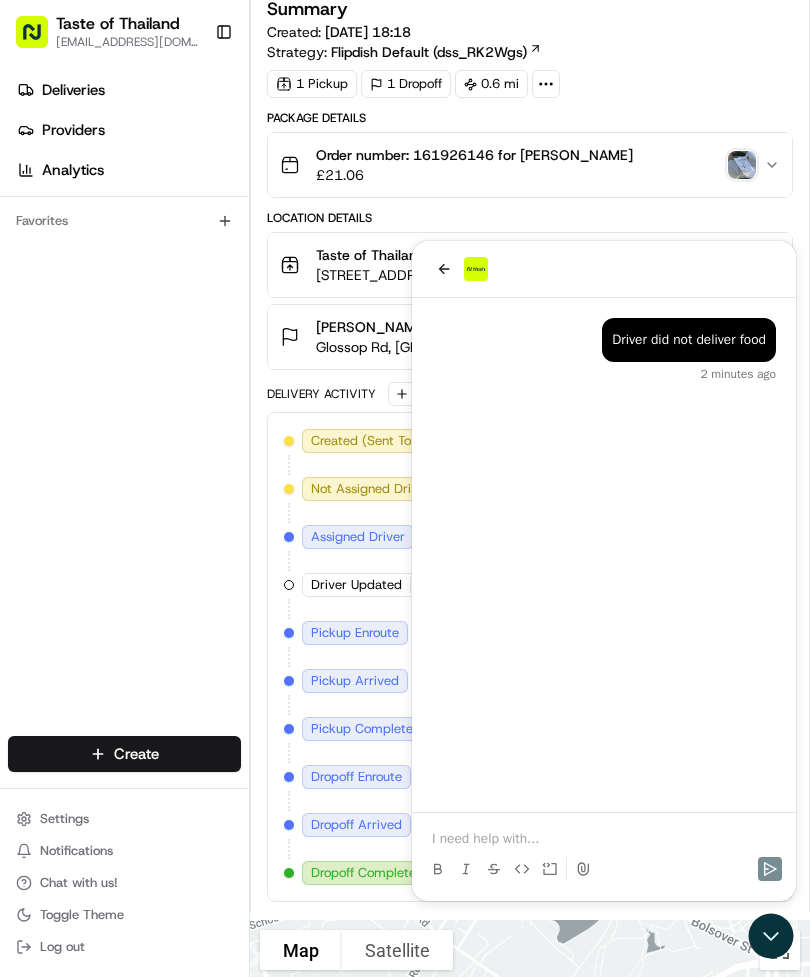 click at bounding box center [742, 165] 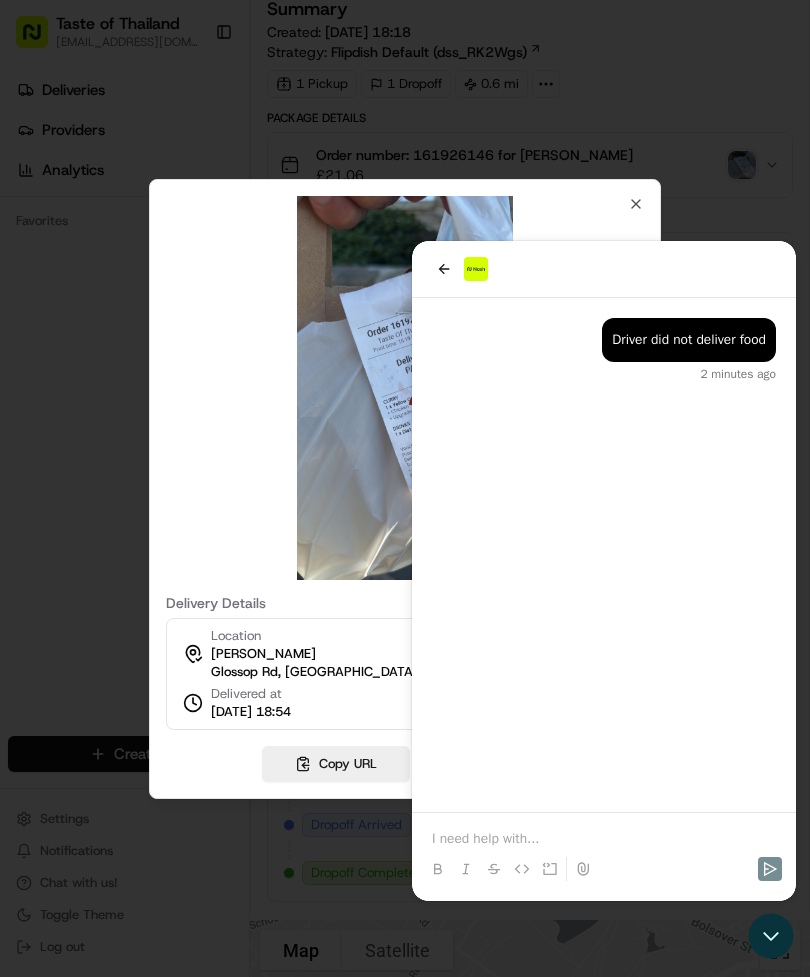 click at bounding box center [405, 388] 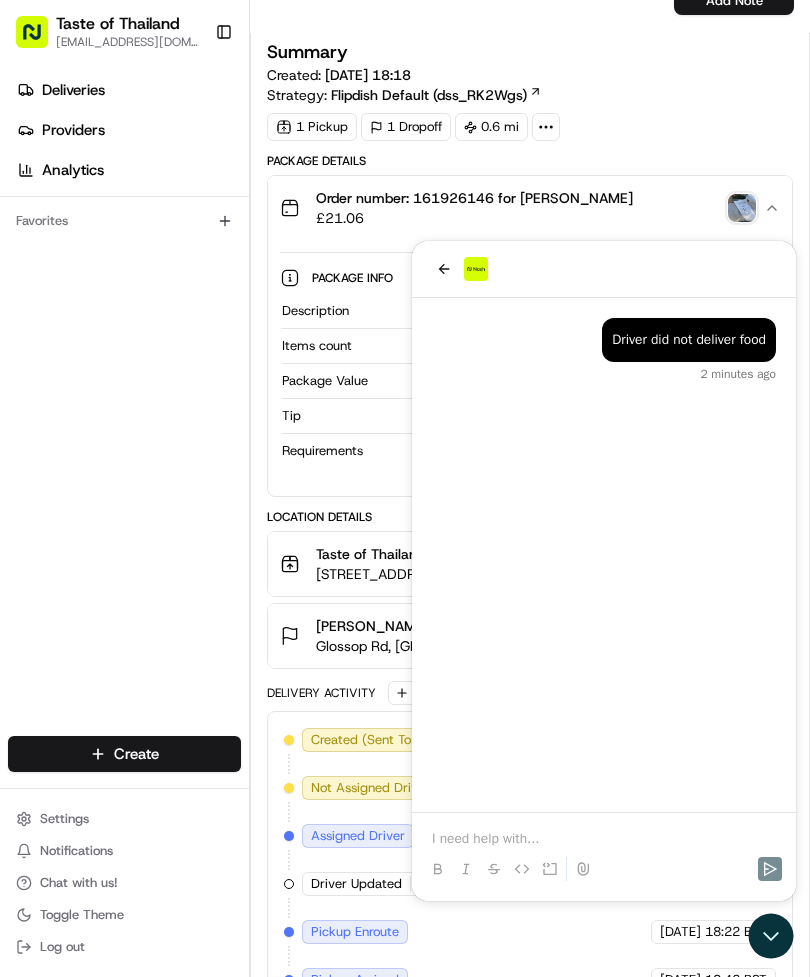 scroll, scrollTop: 543, scrollLeft: 0, axis: vertical 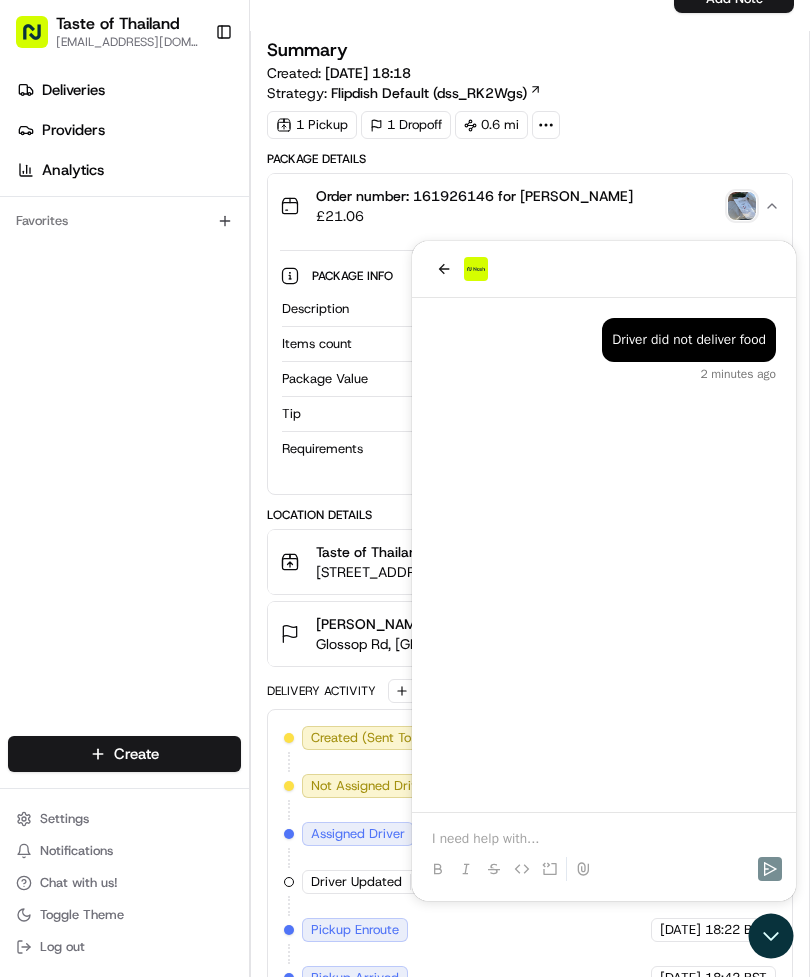 click at bounding box center (604, 269) 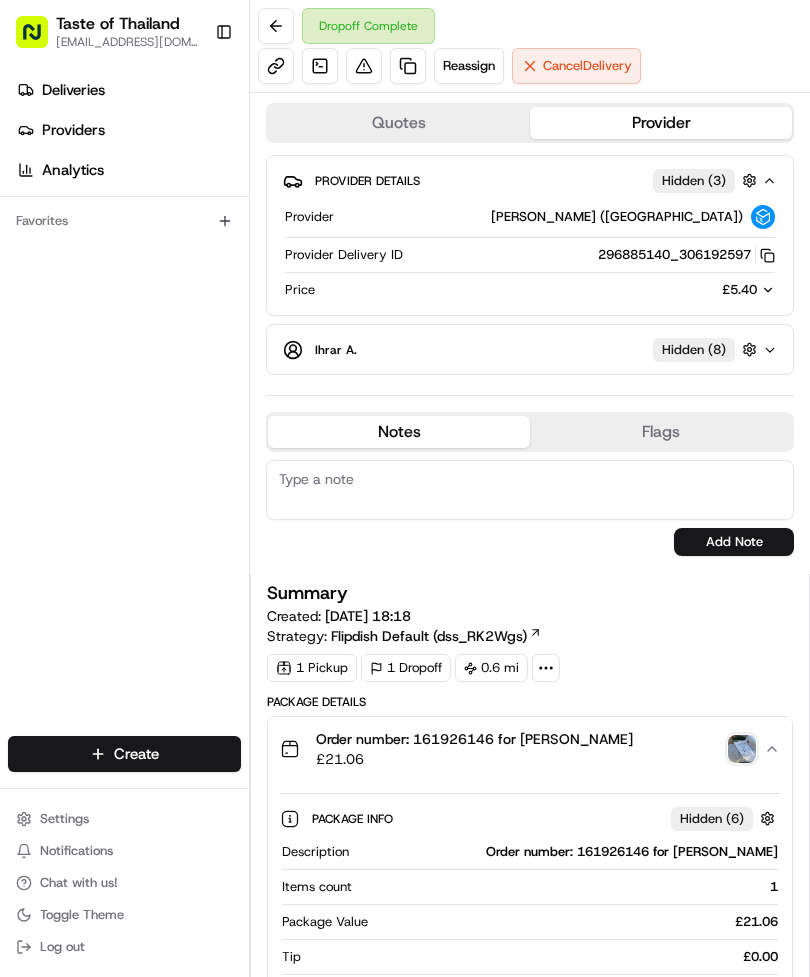 scroll, scrollTop: 2, scrollLeft: 0, axis: vertical 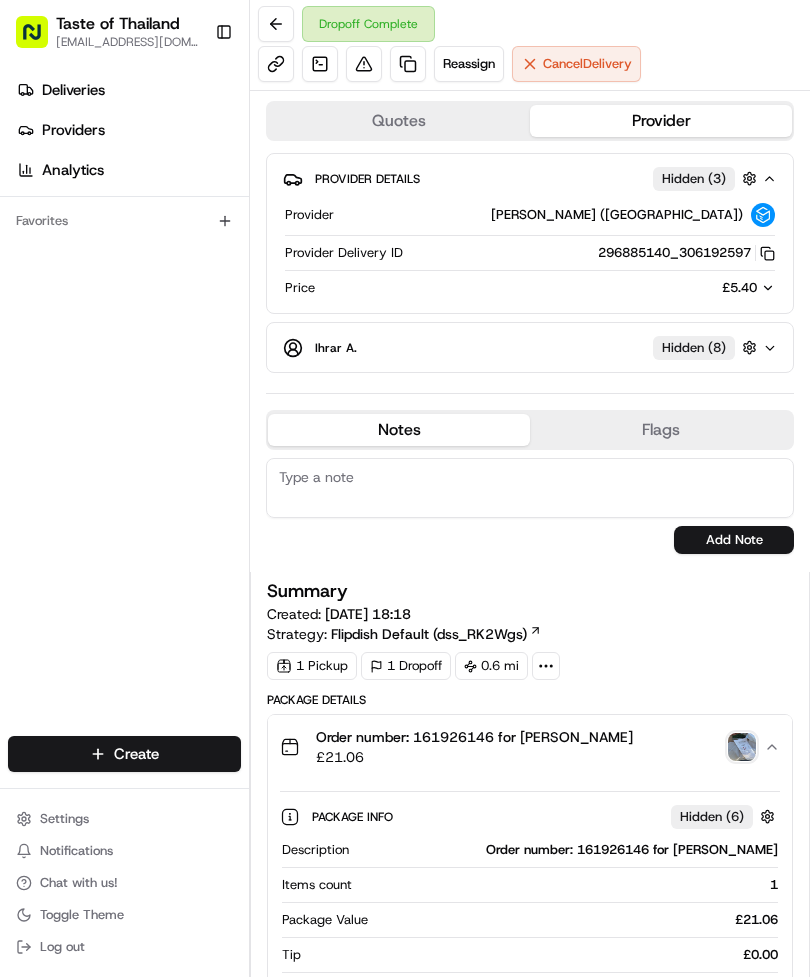 click on "Quotes Provider Provider Details Hidden ( 3 ) Provider [PERSON_NAME] ([GEOGRAPHIC_DATA])   Provider Delivery ID 296885140_306192597 Copy  296885140_306192597 Price £5.40 Ihrar A. Hidden ( 8 ) Notes Flags [EMAIL_ADDRESS][DOMAIN_NAME] Add Note [EMAIL_ADDRESS][DOMAIN_NAME] Add Flag" at bounding box center (530, 331) 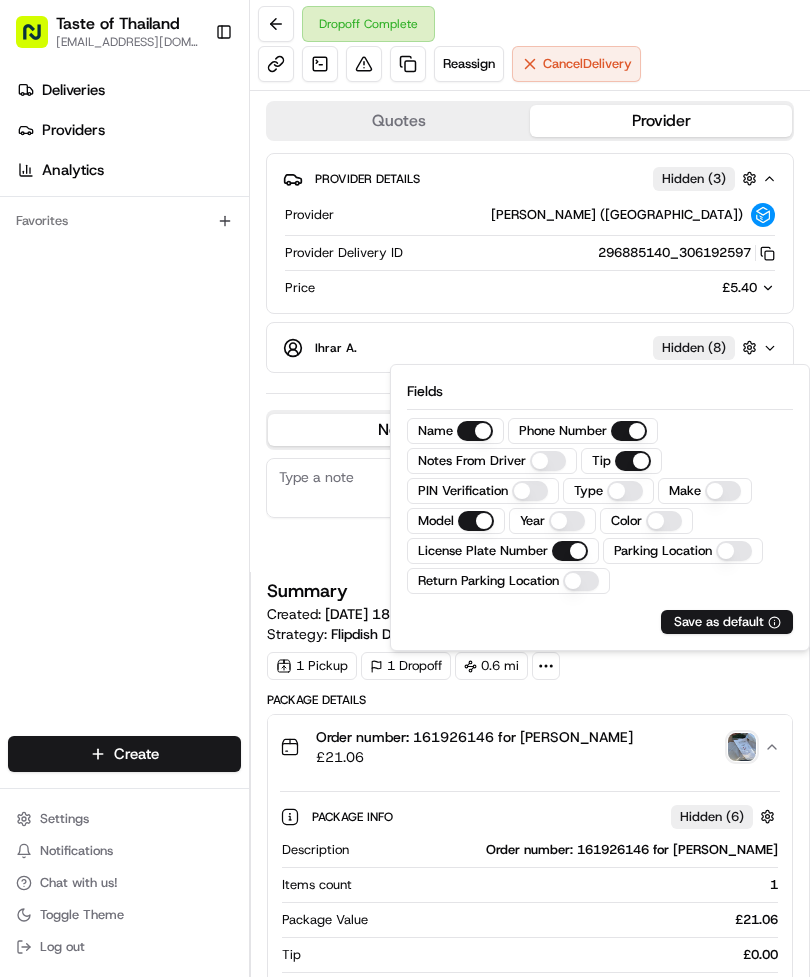 click on "Provider [PERSON_NAME] ([GEOGRAPHIC_DATA])   Provider Delivery ID 296885140_306192597 Copy  296885140_306192597 Price £5.40" at bounding box center [530, 250] 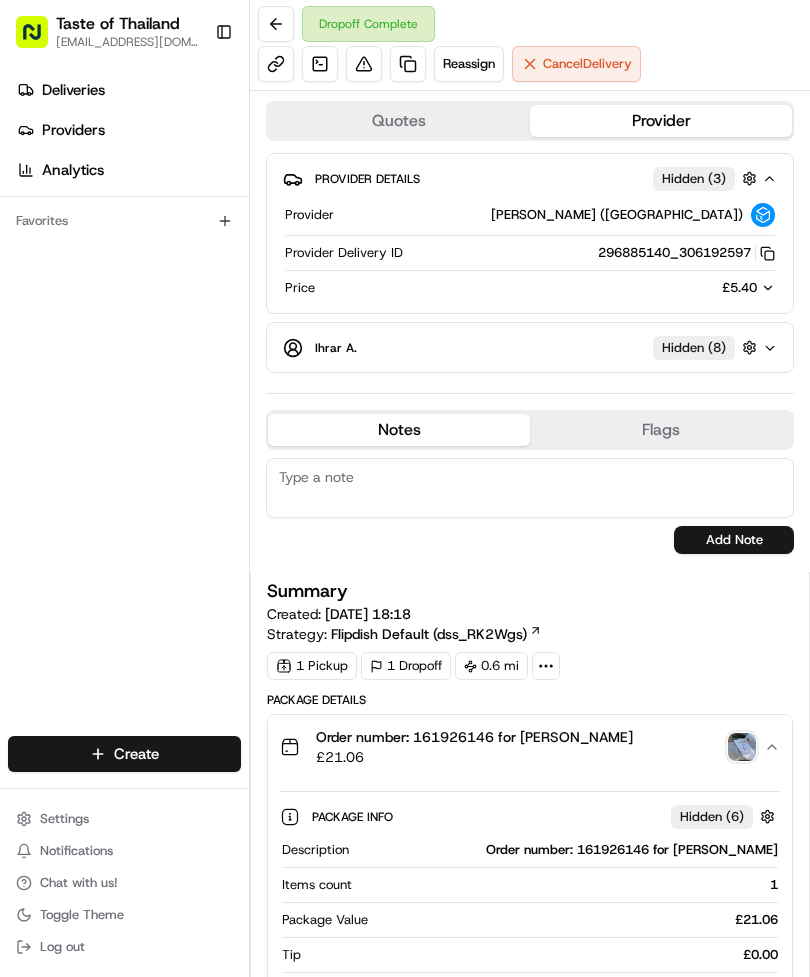 click on "Hidden ( 8 )" at bounding box center (694, 348) 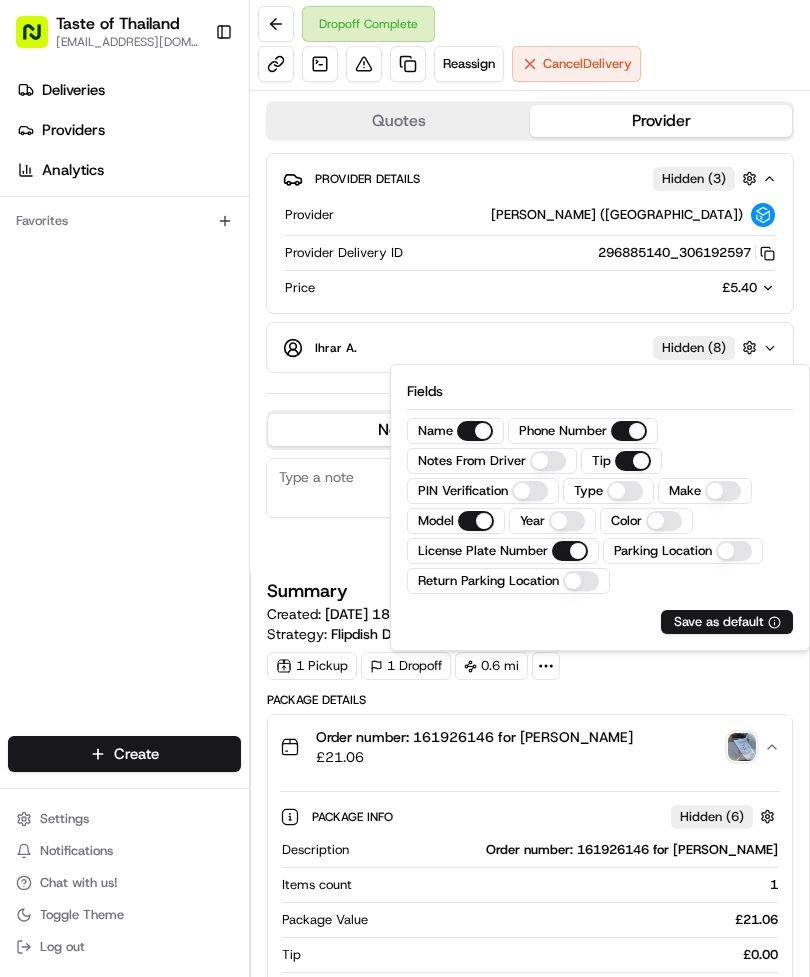 click on "Ihrar A." at bounding box center (336, 348) 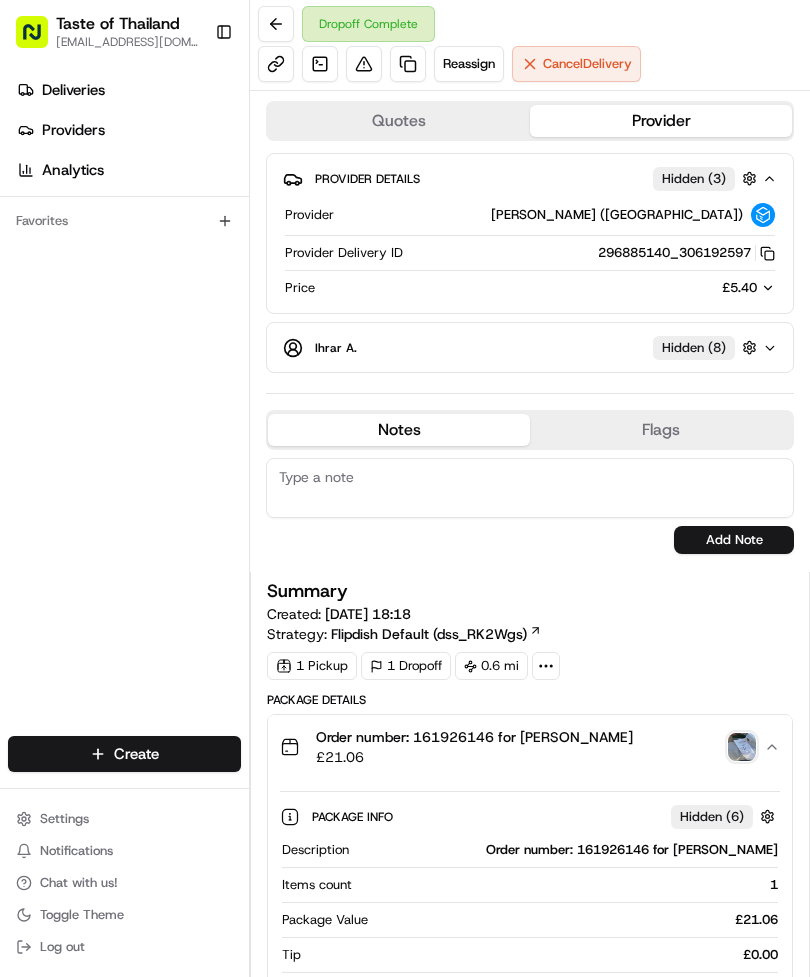 click on "Ihrar A. Hidden ( 8 )" at bounding box center [530, 347] 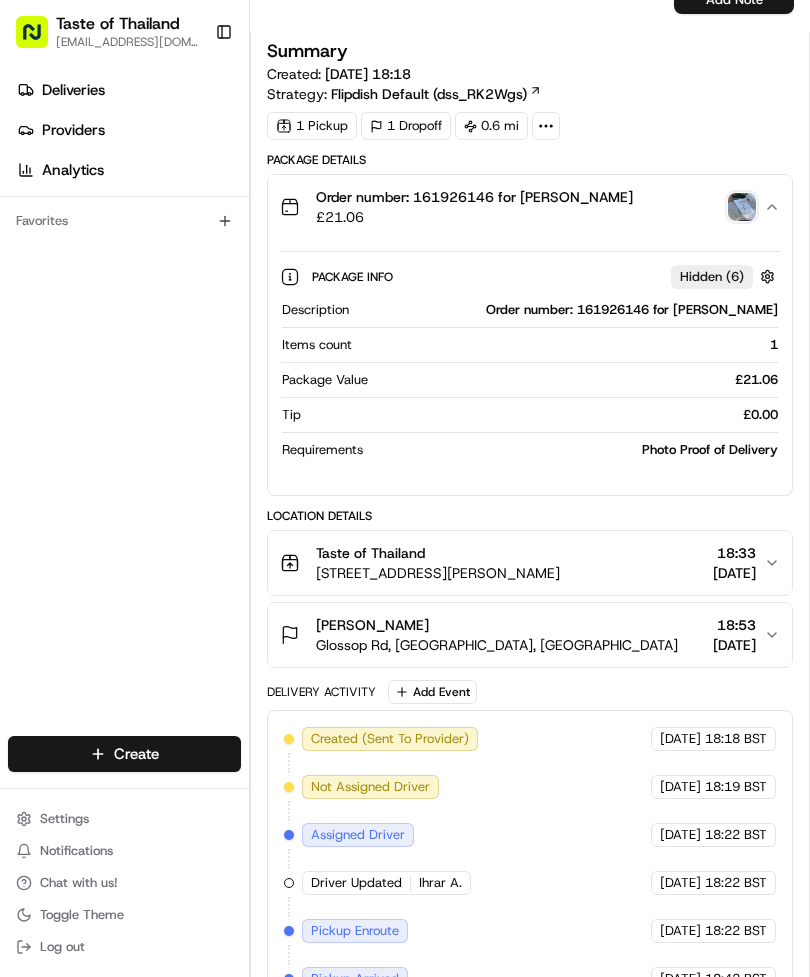 scroll, scrollTop: 658, scrollLeft: 0, axis: vertical 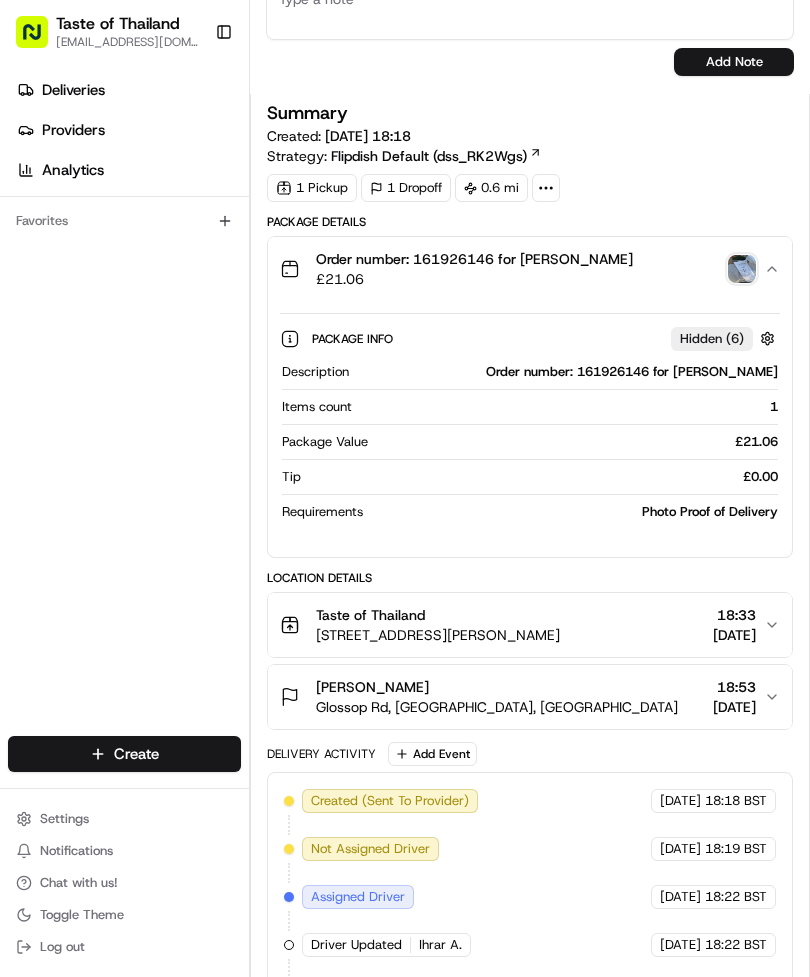 click at bounding box center [742, 269] 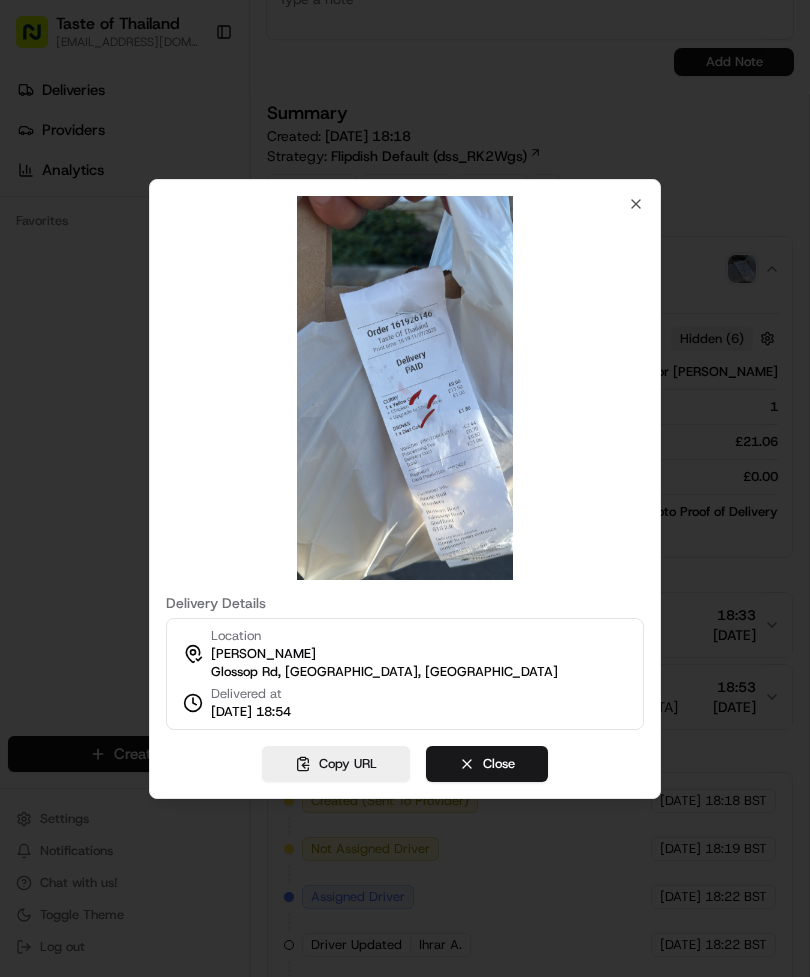 click on "Close" at bounding box center (487, 764) 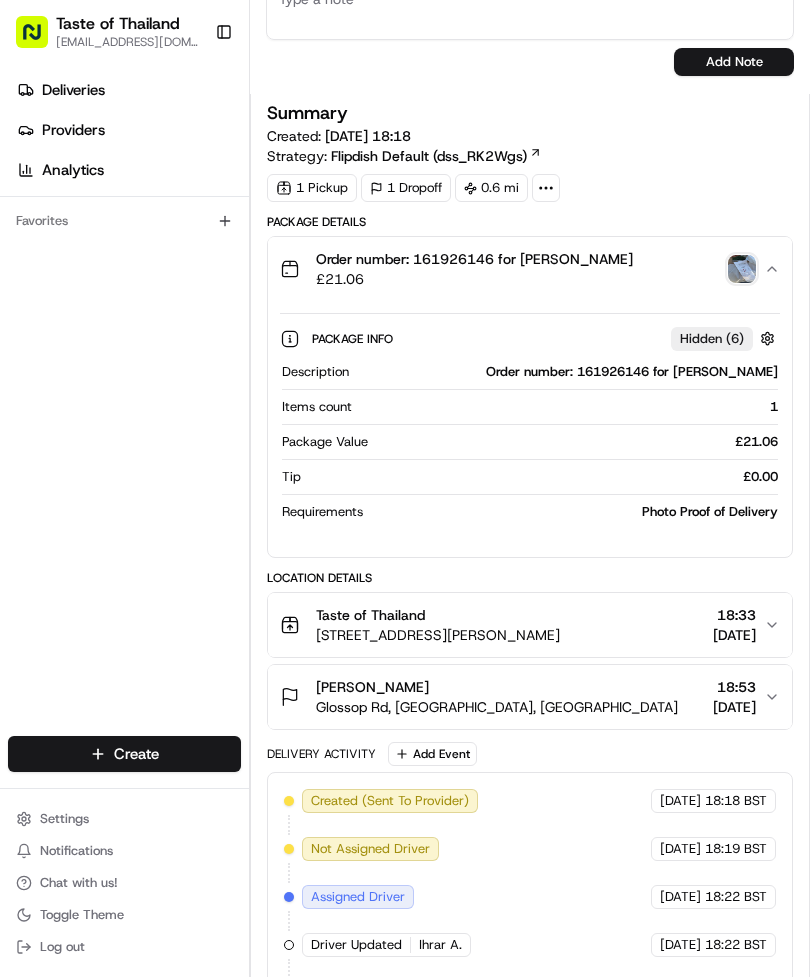 click on "Deliveries Providers Analytics Favorites" at bounding box center (124, 408) 